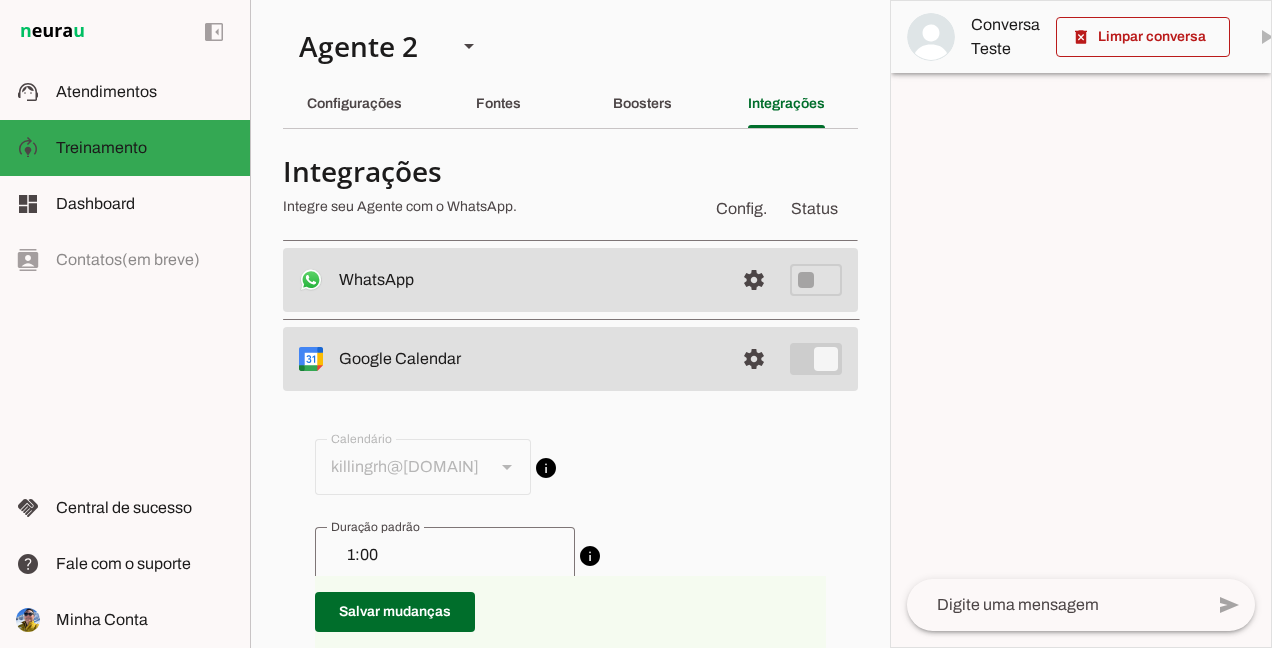 scroll, scrollTop: 0, scrollLeft: 0, axis: both 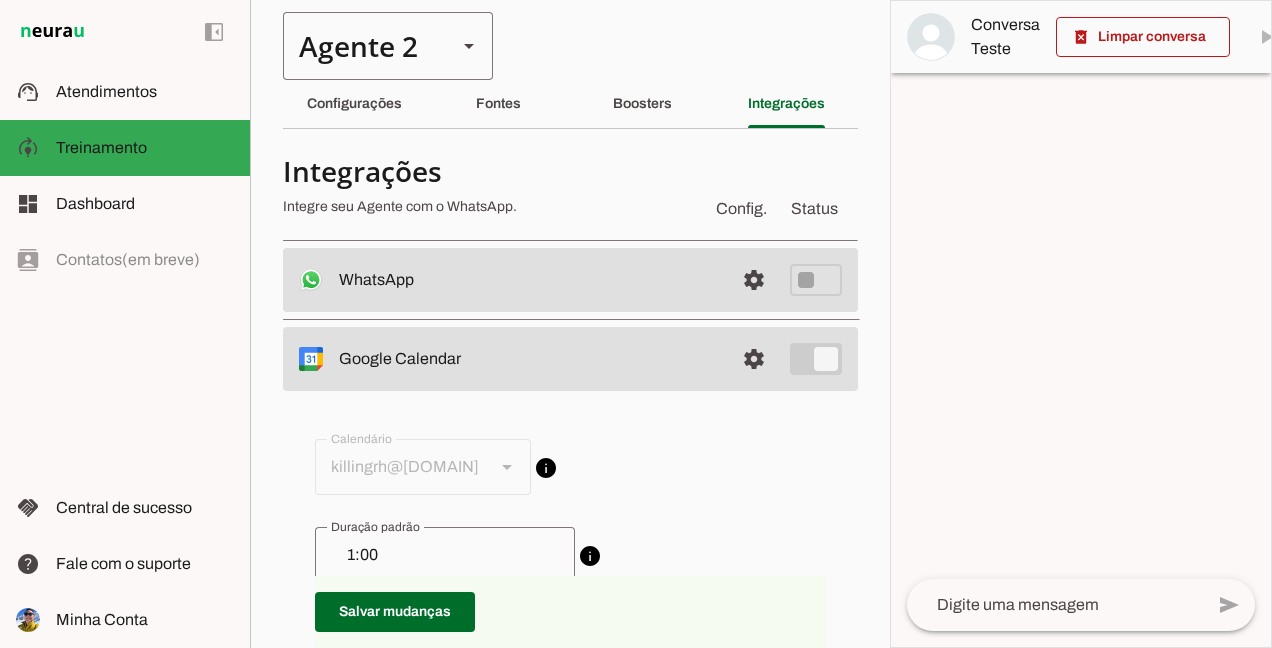 click on "Agente 2" at bounding box center [362, 46] 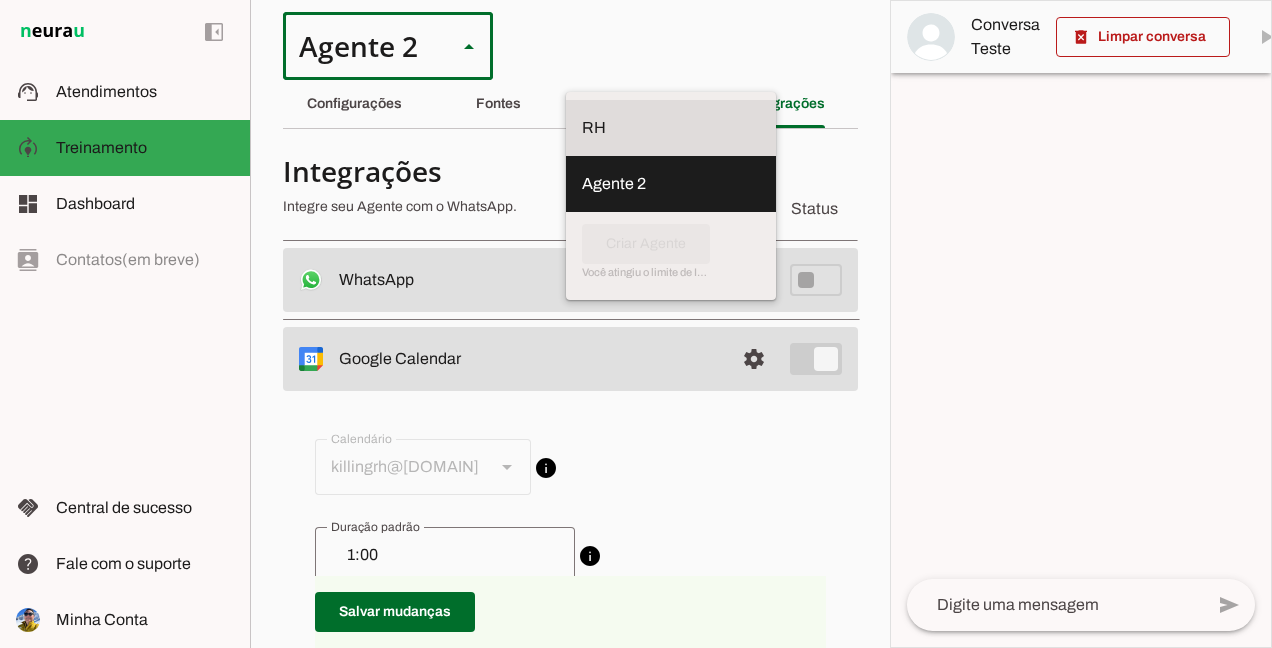 click at bounding box center (671, 128) 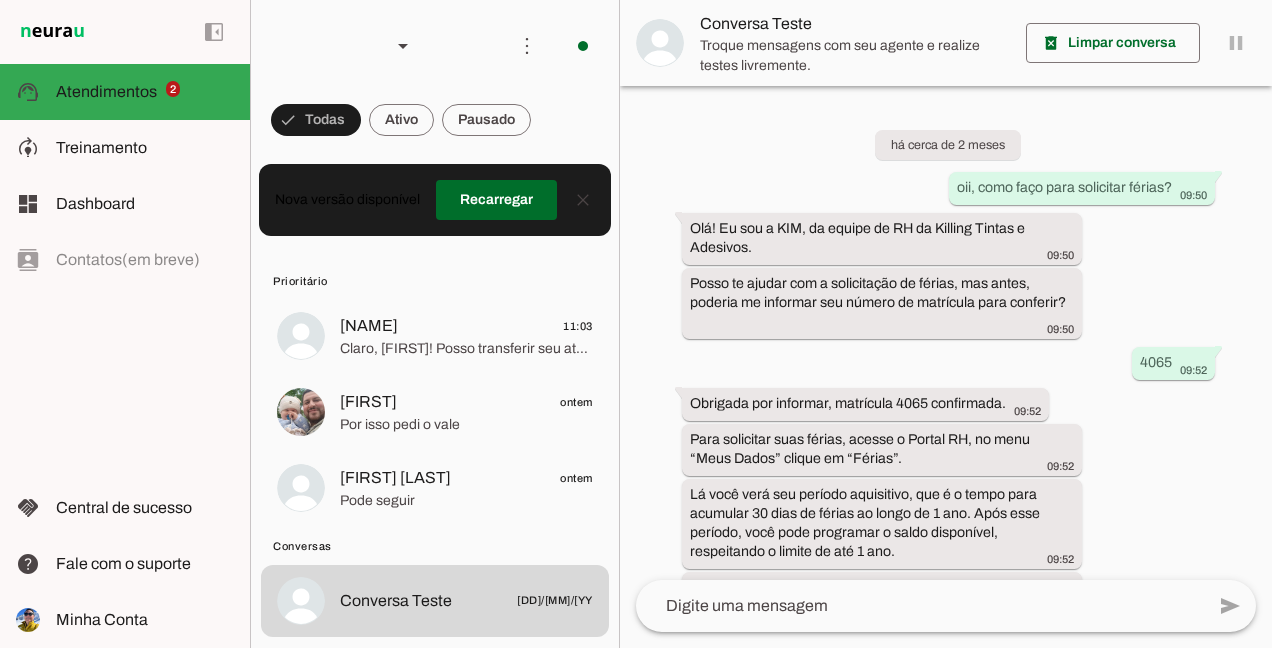 scroll, scrollTop: 1665, scrollLeft: 0, axis: vertical 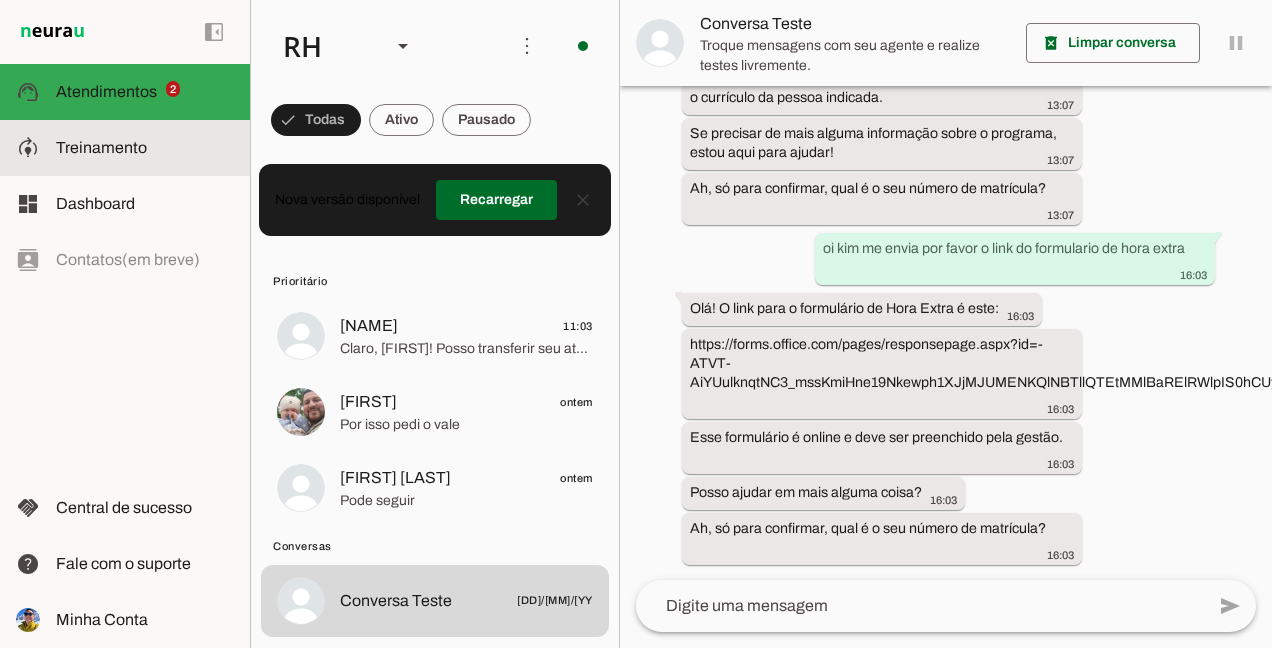 click at bounding box center (145, 148) 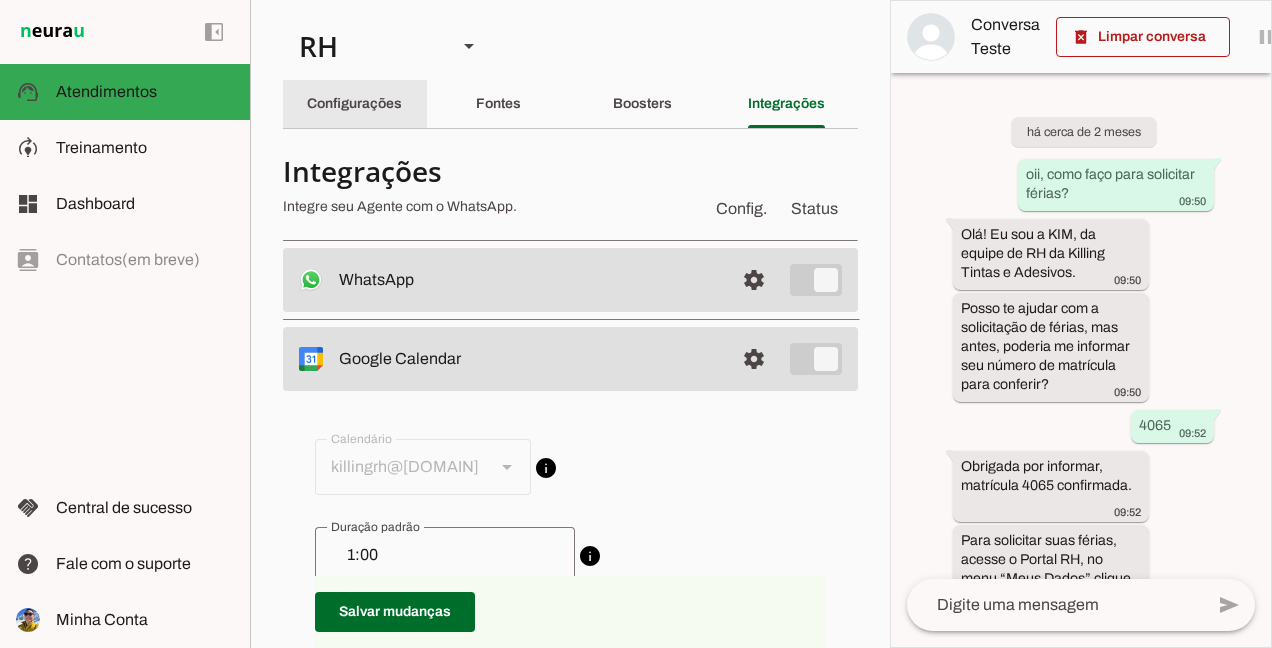 type 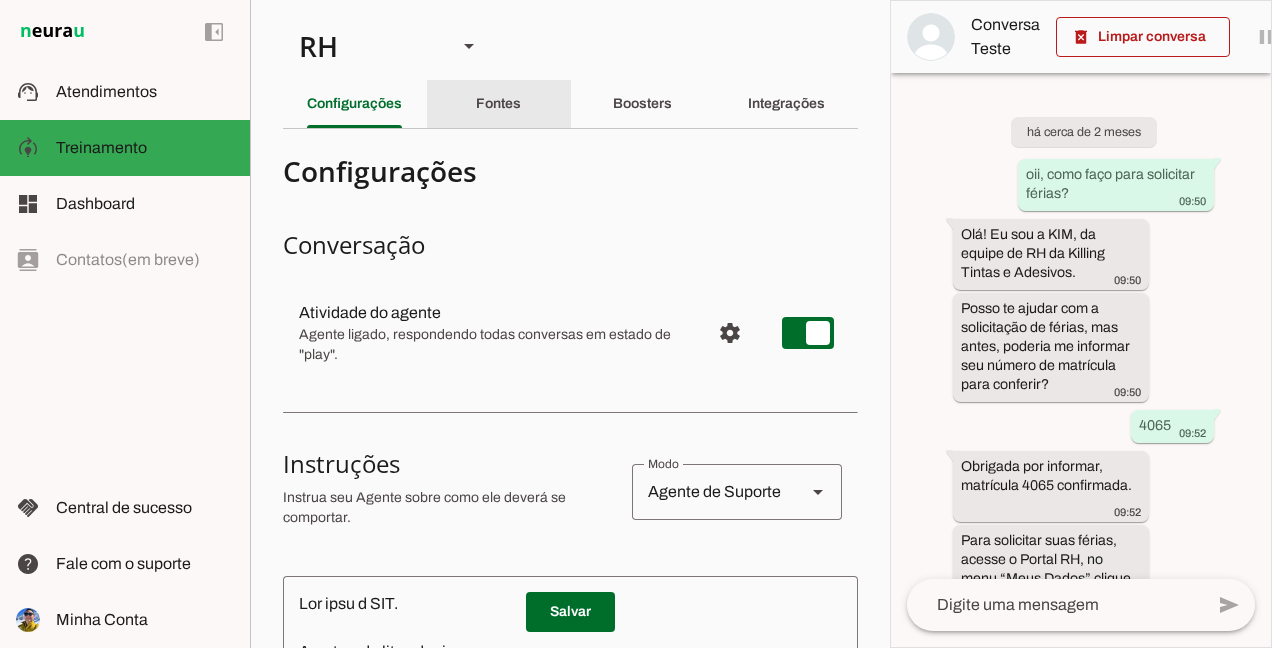 click on "Fontes" 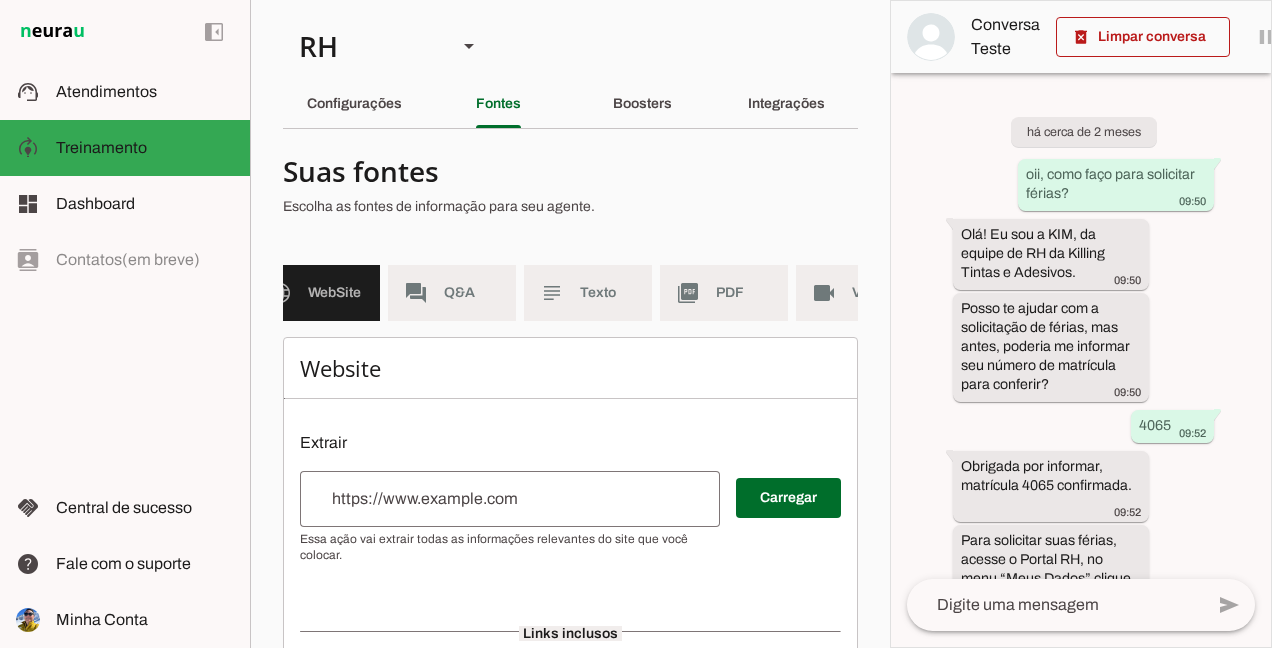 scroll, scrollTop: 0, scrollLeft: 0, axis: both 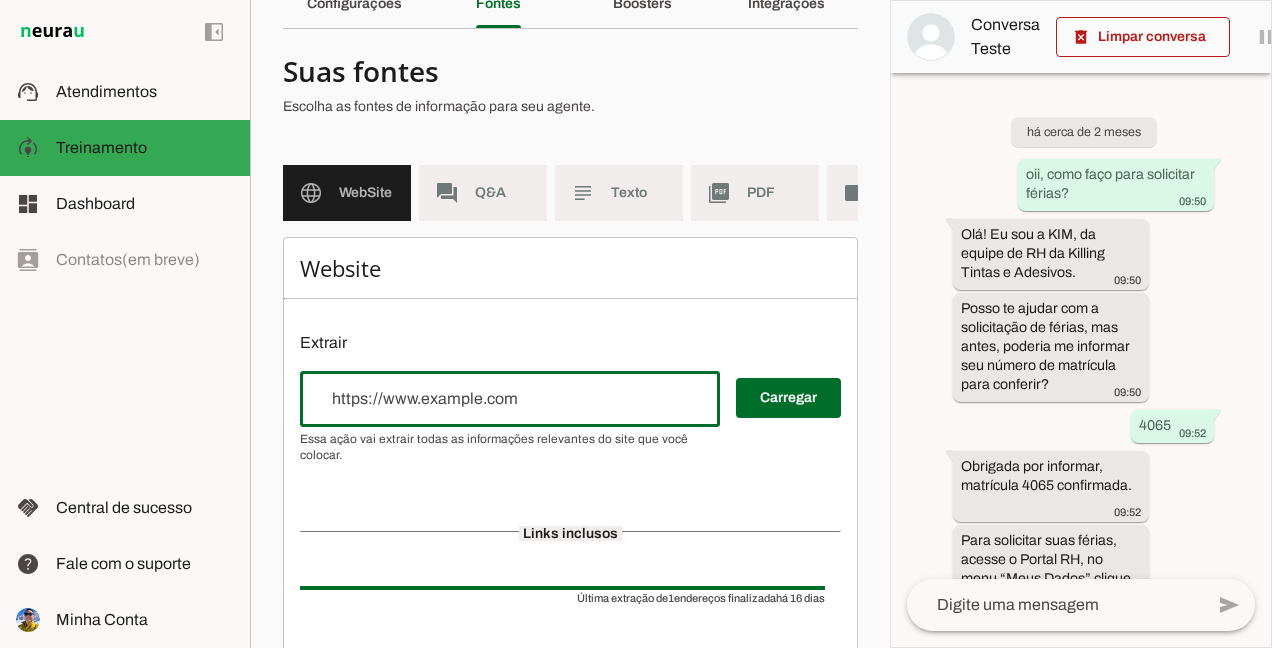 drag, startPoint x: 341, startPoint y: 420, endPoint x: 411, endPoint y: 401, distance: 72.53275 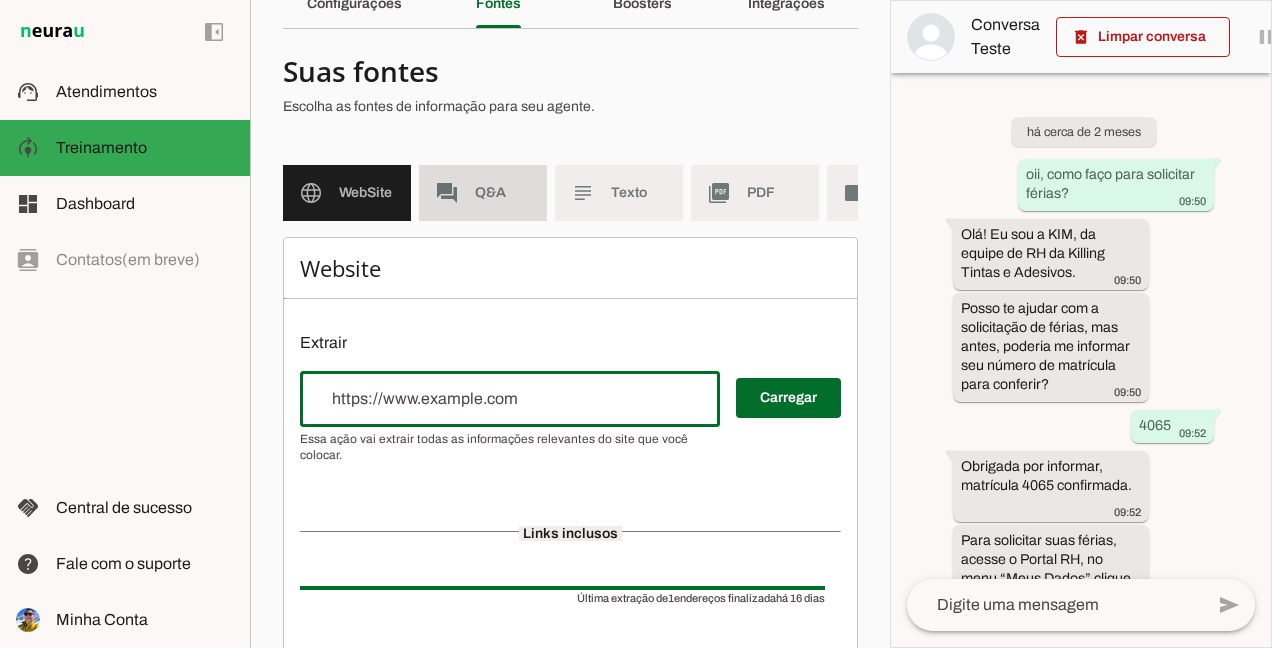 click on "Q&A" 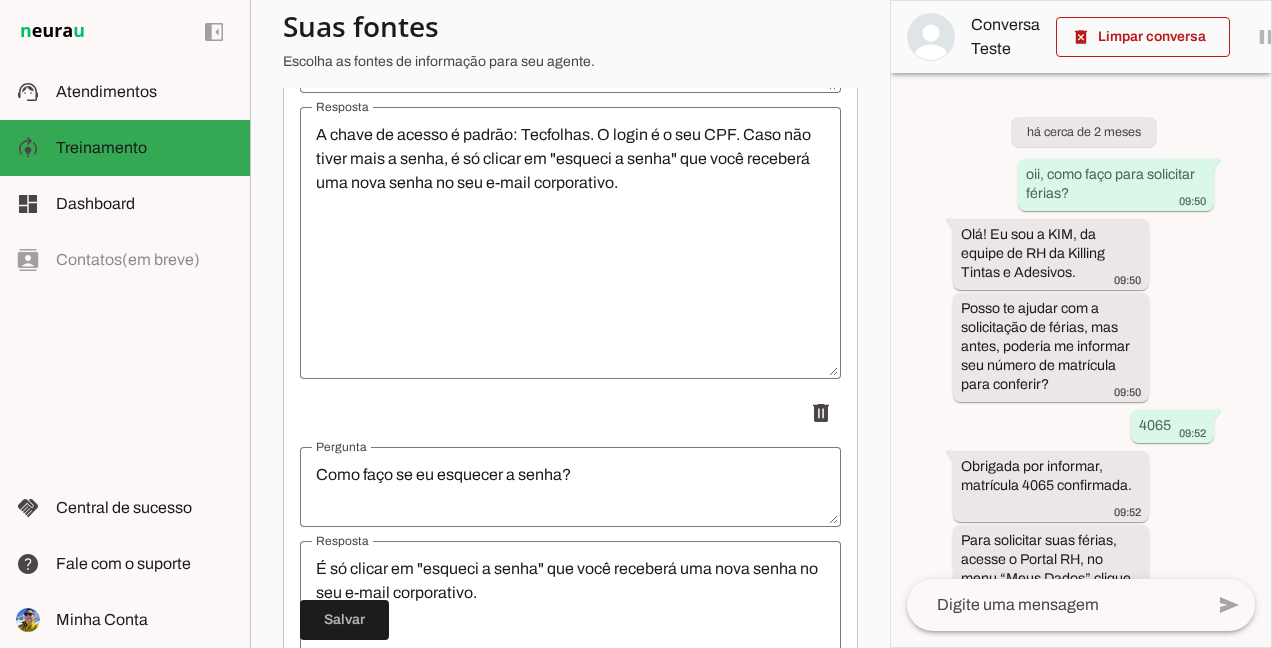 scroll, scrollTop: 1400, scrollLeft: 0, axis: vertical 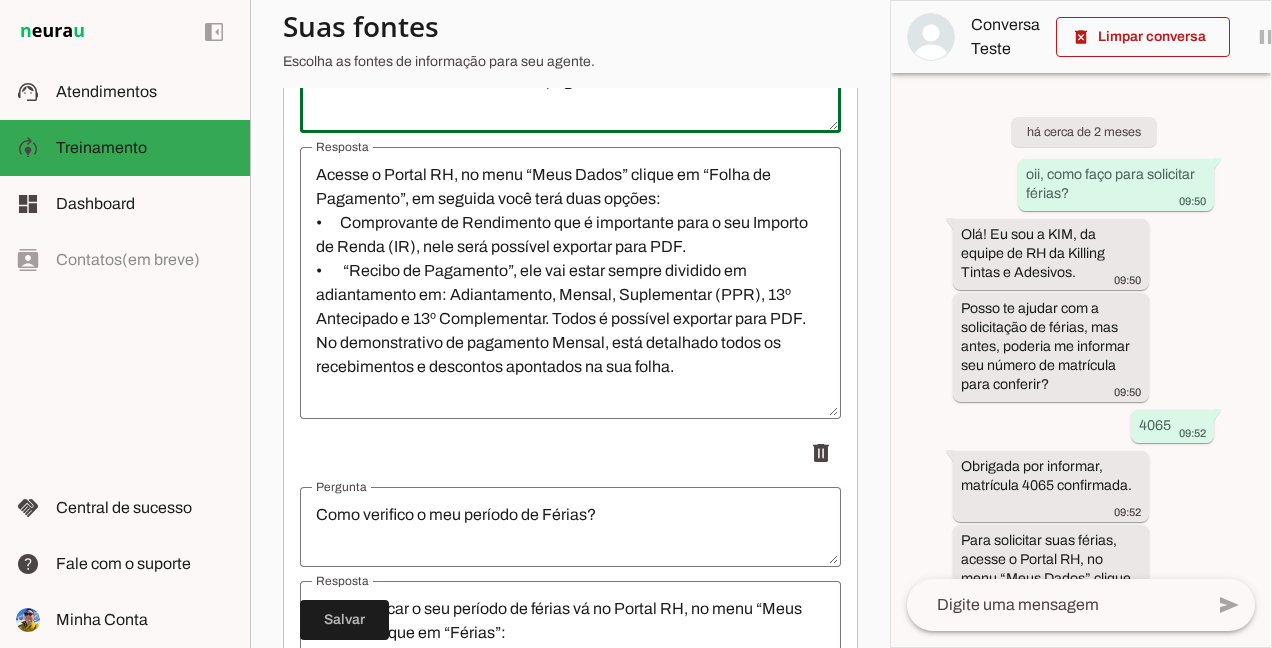 drag, startPoint x: 401, startPoint y: 117, endPoint x: 635, endPoint y: 224, distance: 257.3033 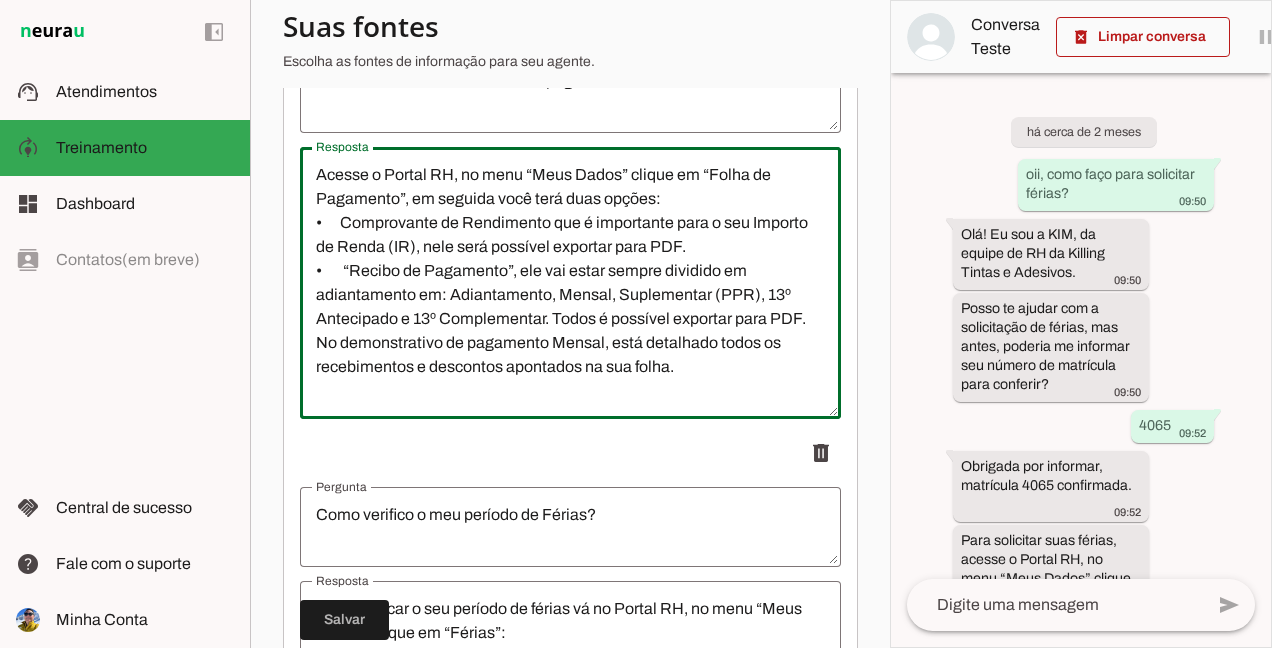 drag, startPoint x: 689, startPoint y: 375, endPoint x: 482, endPoint y: 314, distance: 215.80083 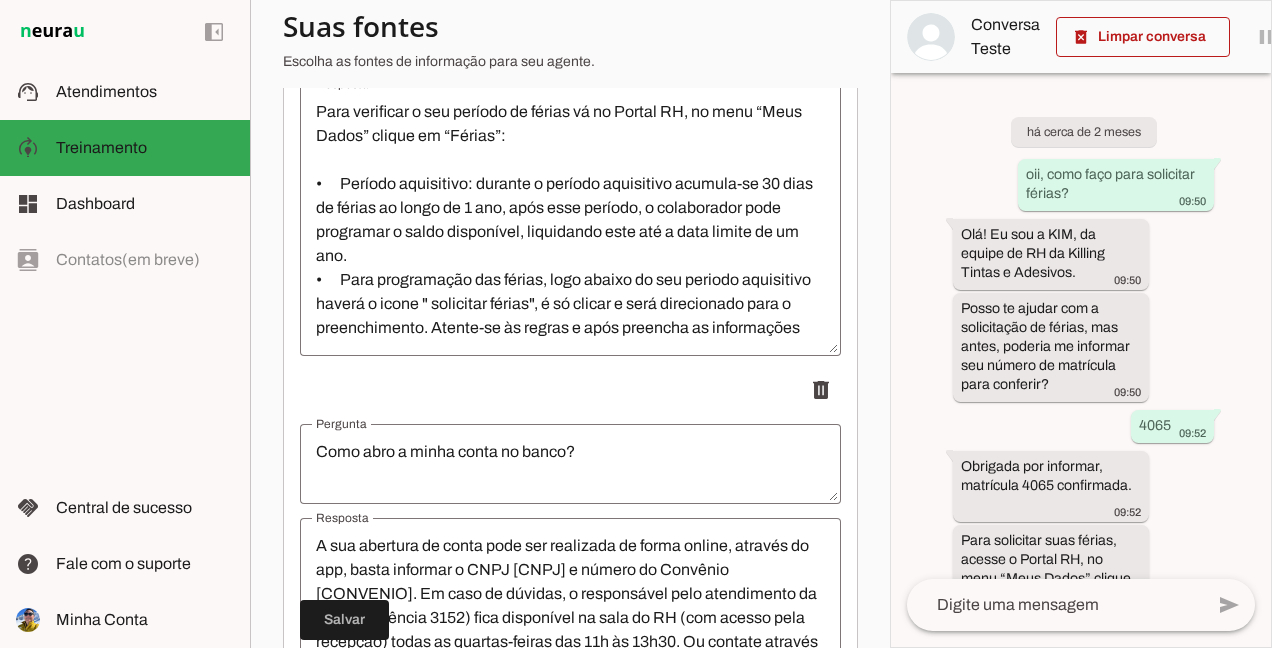 scroll, scrollTop: 3100, scrollLeft: 0, axis: vertical 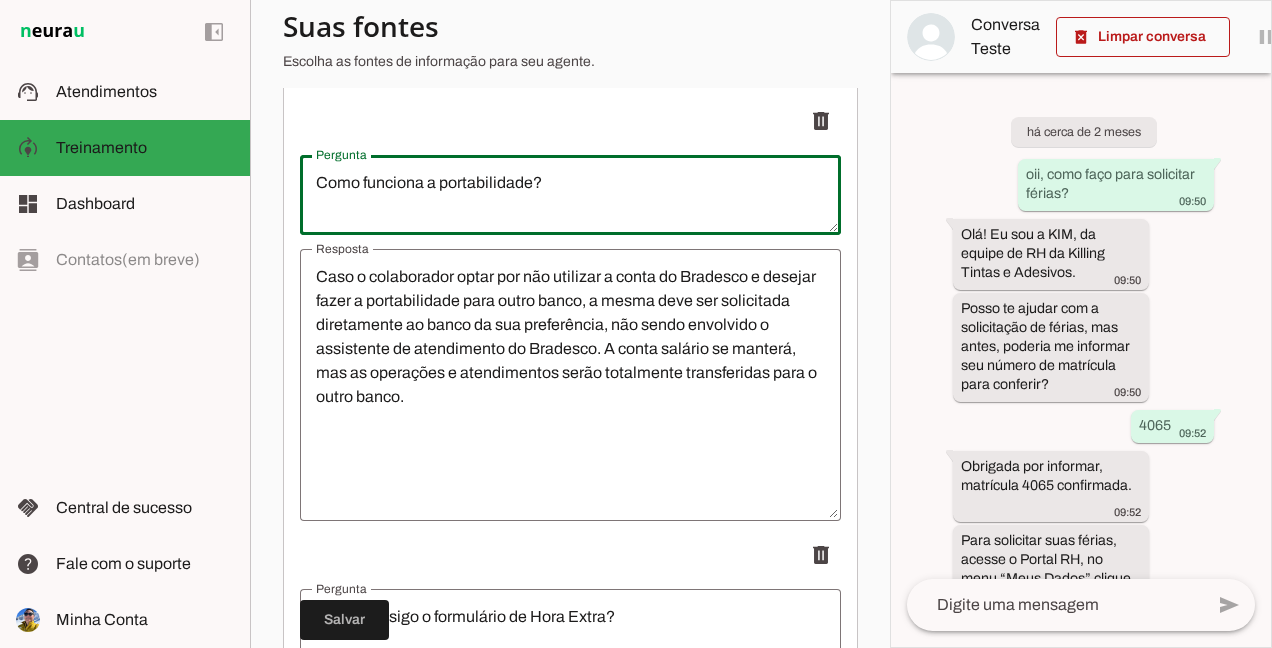 drag, startPoint x: 590, startPoint y: 197, endPoint x: 328, endPoint y: 176, distance: 262.84024 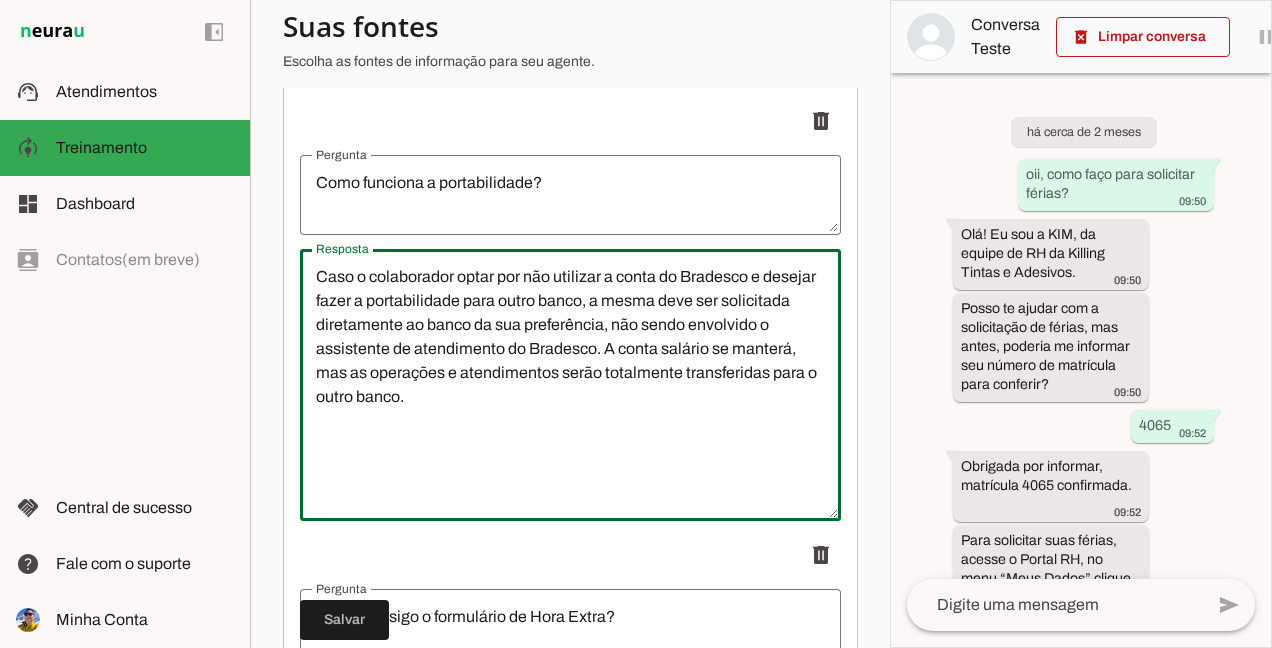 click on "Caso o colaborador optar por não utilizar a conta do Bradesco e desejar fazer a portabilidade para outro banco, a mesma deve ser solicitada diretamente ao banco da sua preferência, não sendo envolvido o assistente de atendimento do Bradesco. A conta salário se manterá, mas as operações e atendimentos serão totalmente transferidas para o outro banco." at bounding box center (570, 385) 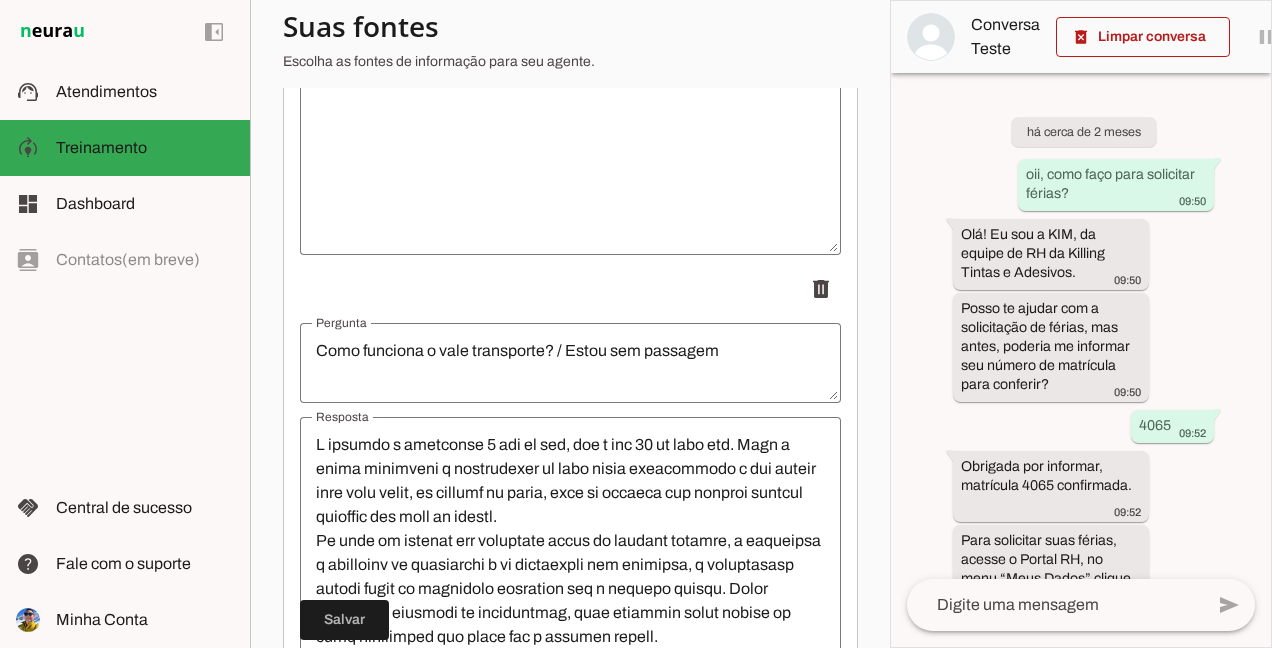 scroll, scrollTop: 4700, scrollLeft: 0, axis: vertical 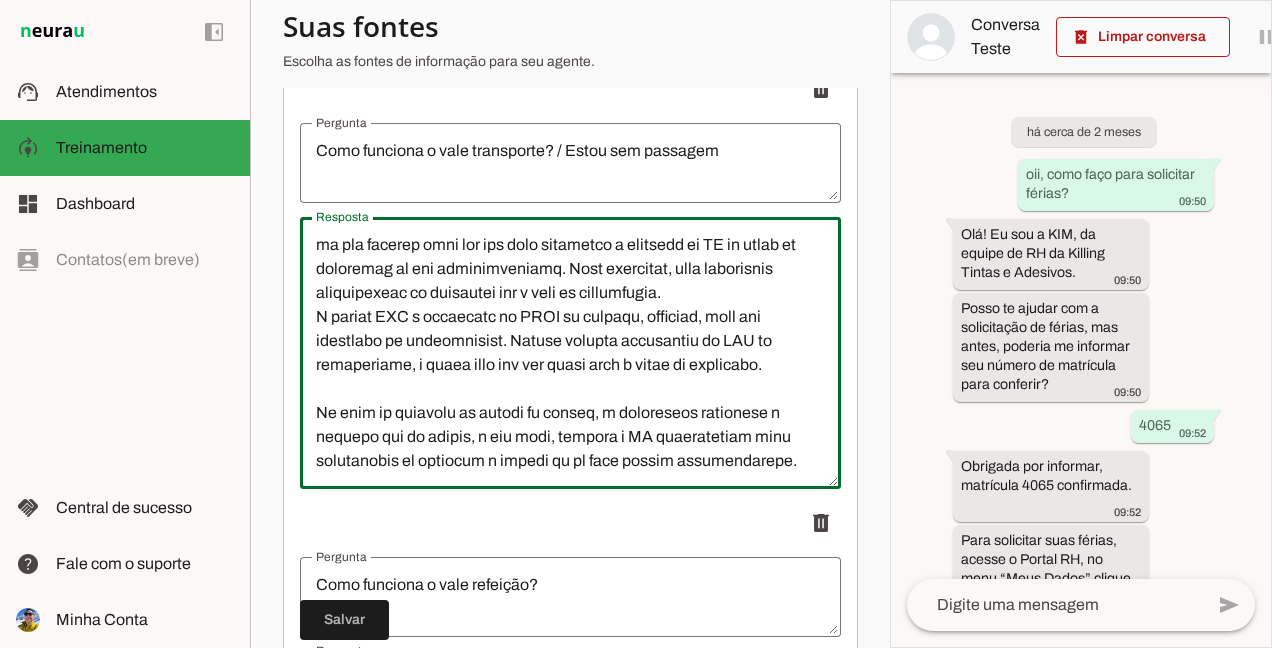 drag, startPoint x: 314, startPoint y: 256, endPoint x: 707, endPoint y: 442, distance: 434.79306 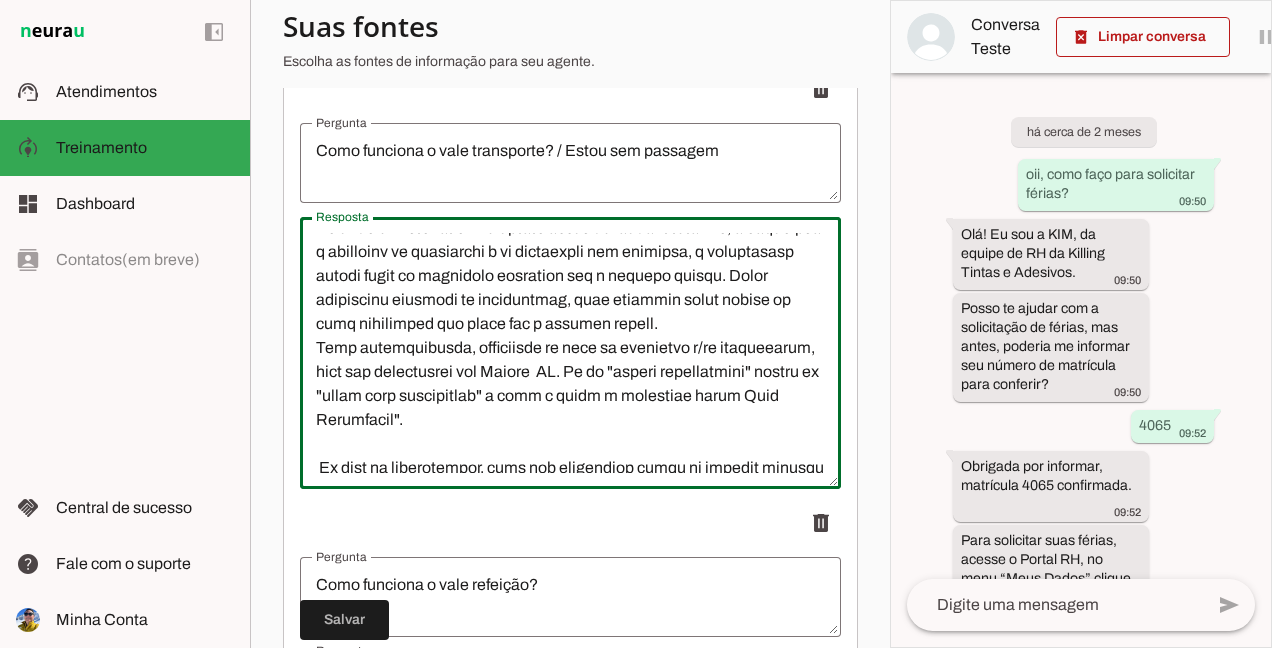 scroll, scrollTop: 84, scrollLeft: 0, axis: vertical 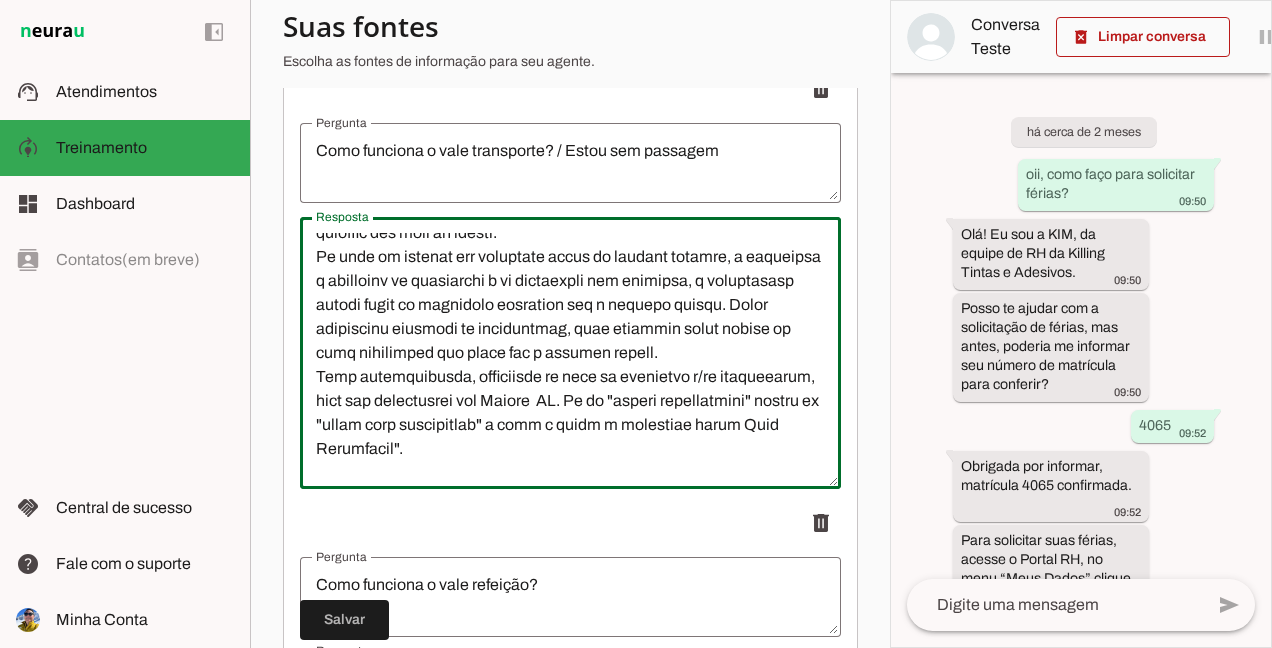 drag, startPoint x: 570, startPoint y: 463, endPoint x: 329, endPoint y: 388, distance: 252.40048 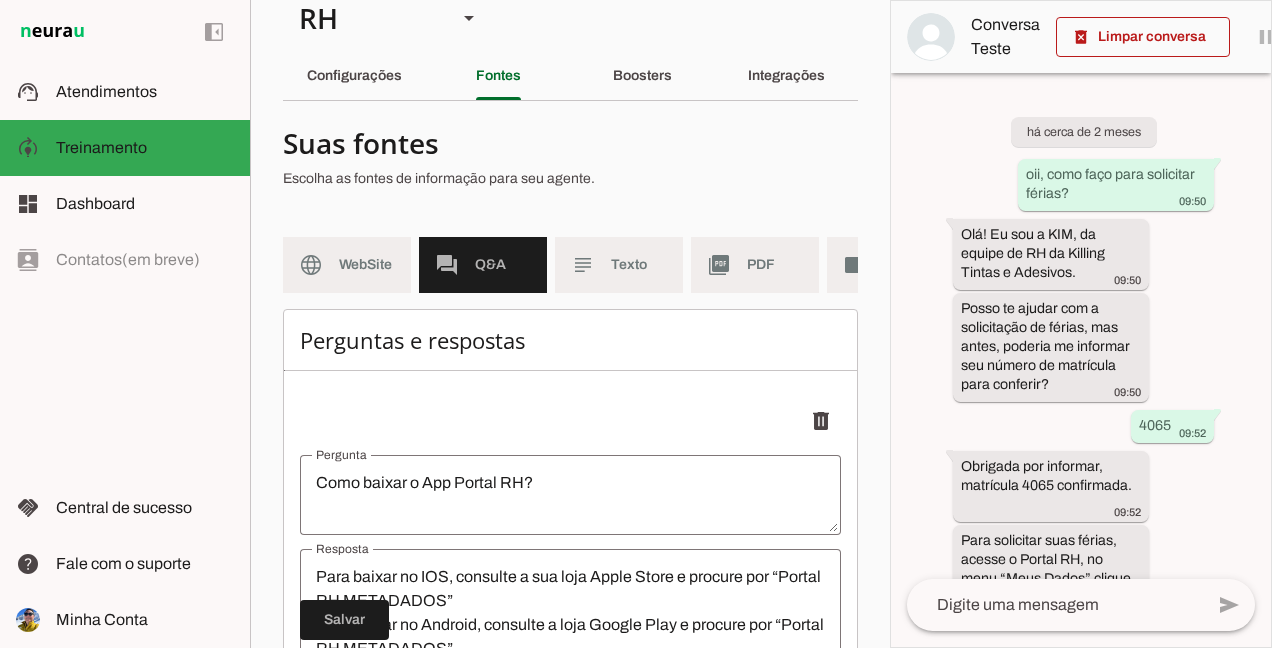 scroll, scrollTop: 0, scrollLeft: 0, axis: both 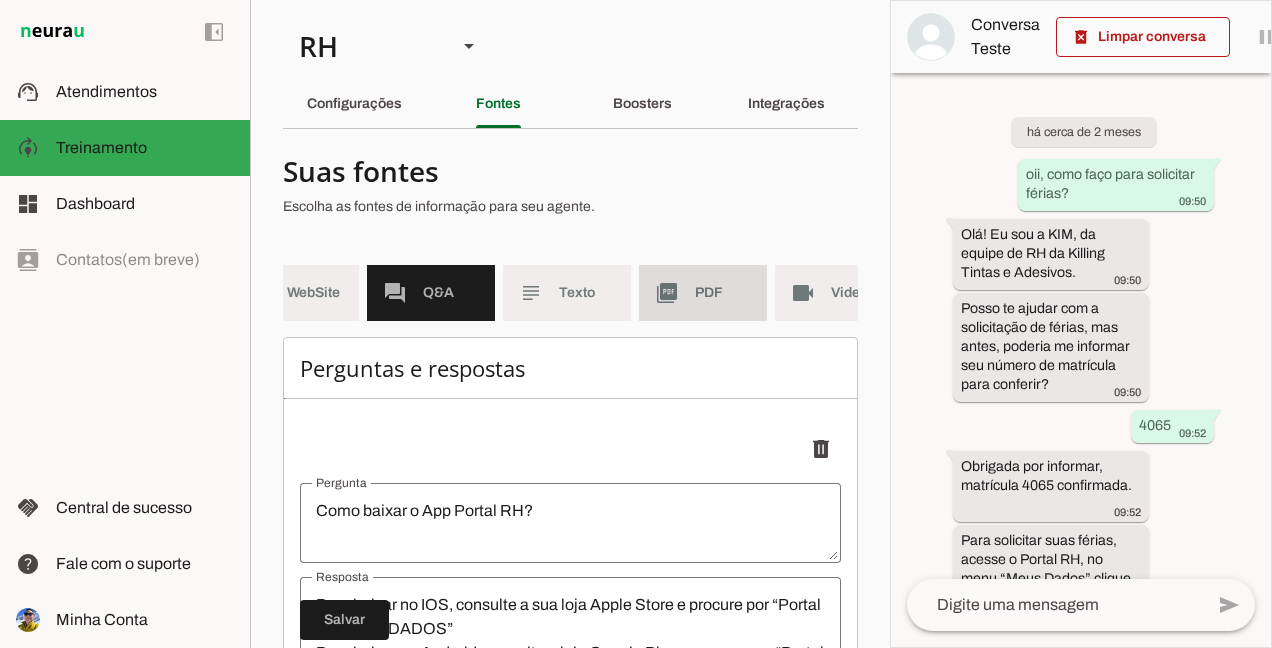 drag, startPoint x: 693, startPoint y: 304, endPoint x: 690, endPoint y: 354, distance: 50.08992 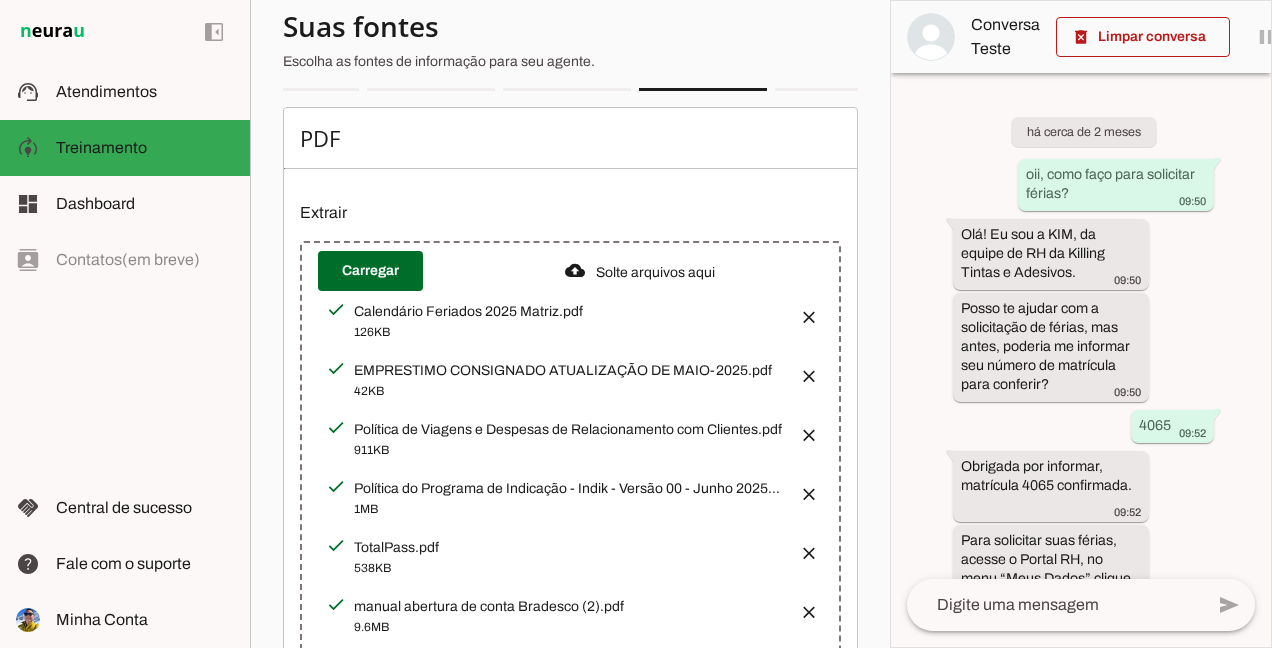 scroll, scrollTop: 200, scrollLeft: 0, axis: vertical 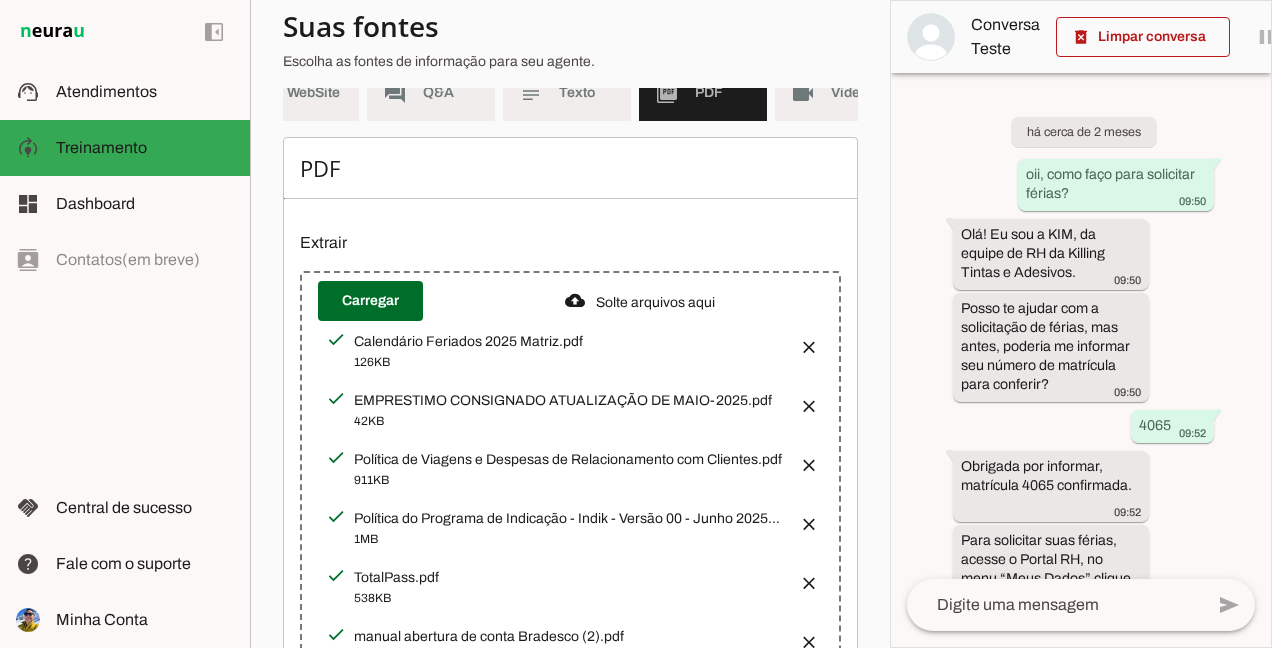 drag, startPoint x: 390, startPoint y: 356, endPoint x: 538, endPoint y: 363, distance: 148.16545 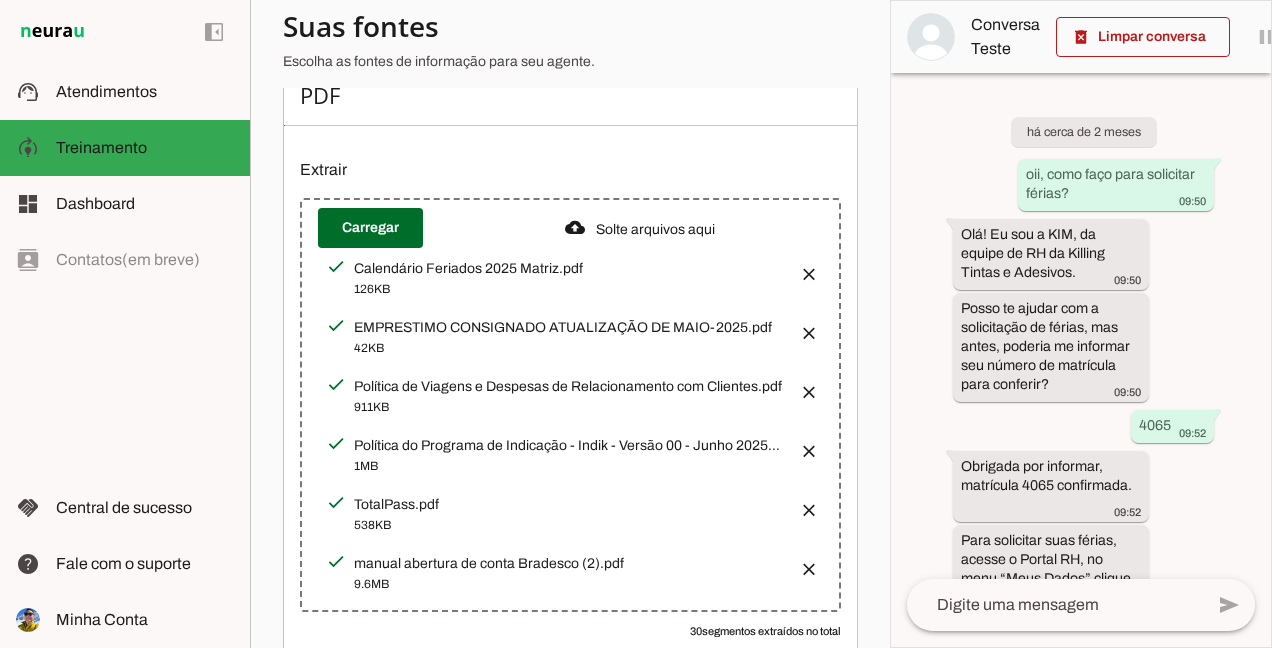 scroll, scrollTop: 300, scrollLeft: 0, axis: vertical 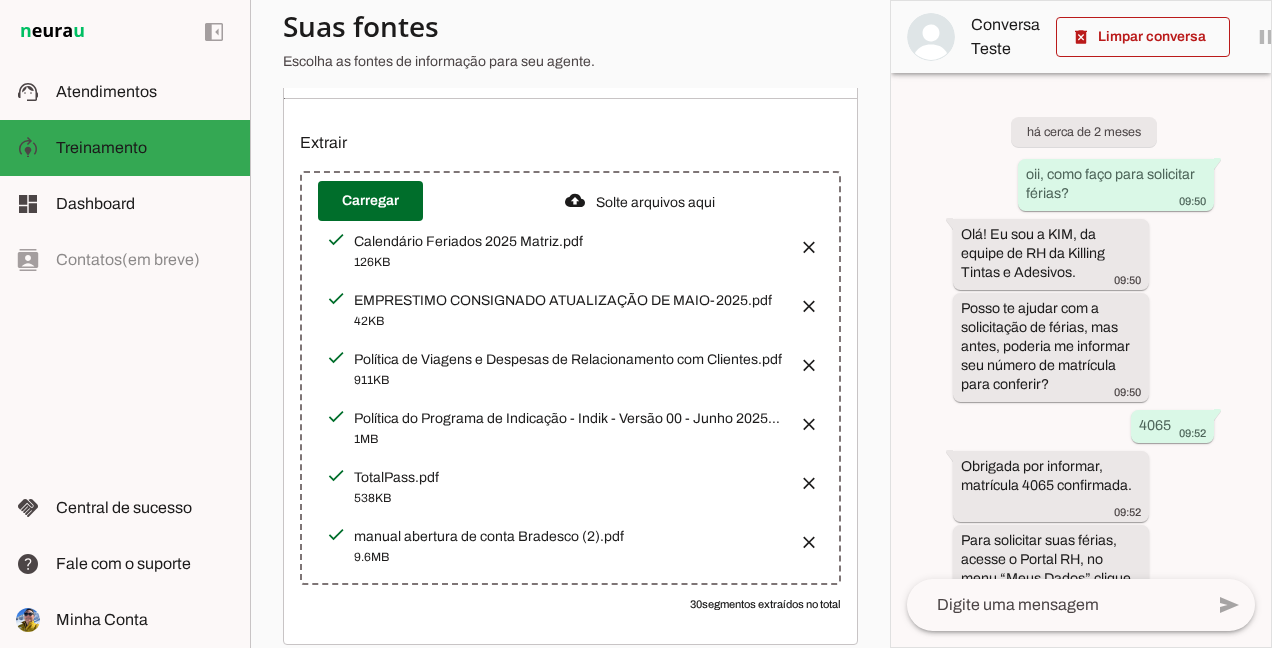 drag, startPoint x: 388, startPoint y: 364, endPoint x: 747, endPoint y: 382, distance: 359.45096 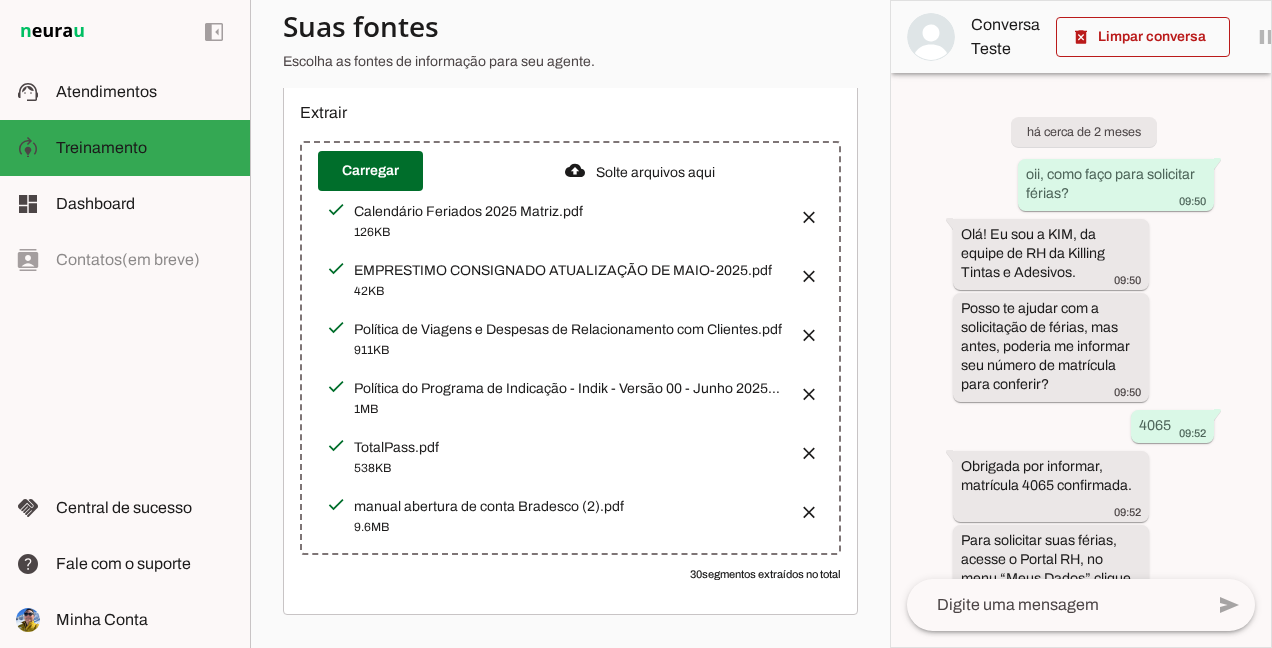 scroll, scrollTop: 345, scrollLeft: 0, axis: vertical 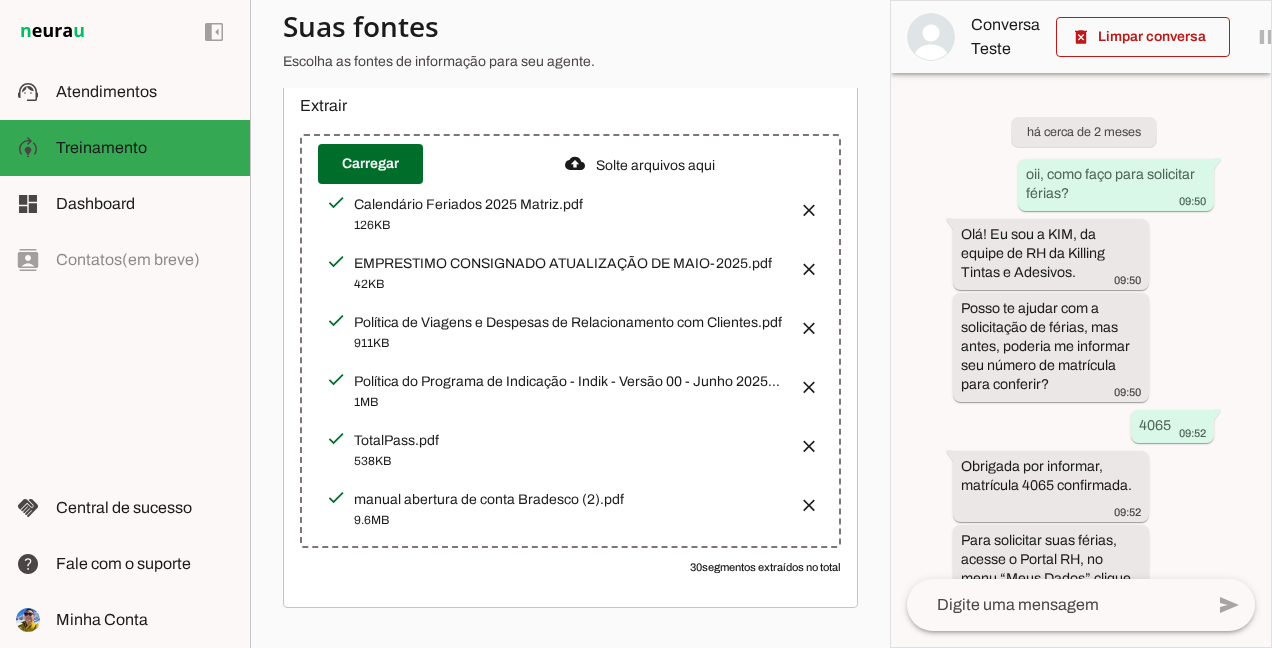 drag, startPoint x: 386, startPoint y: 442, endPoint x: 416, endPoint y: 436, distance: 30.594116 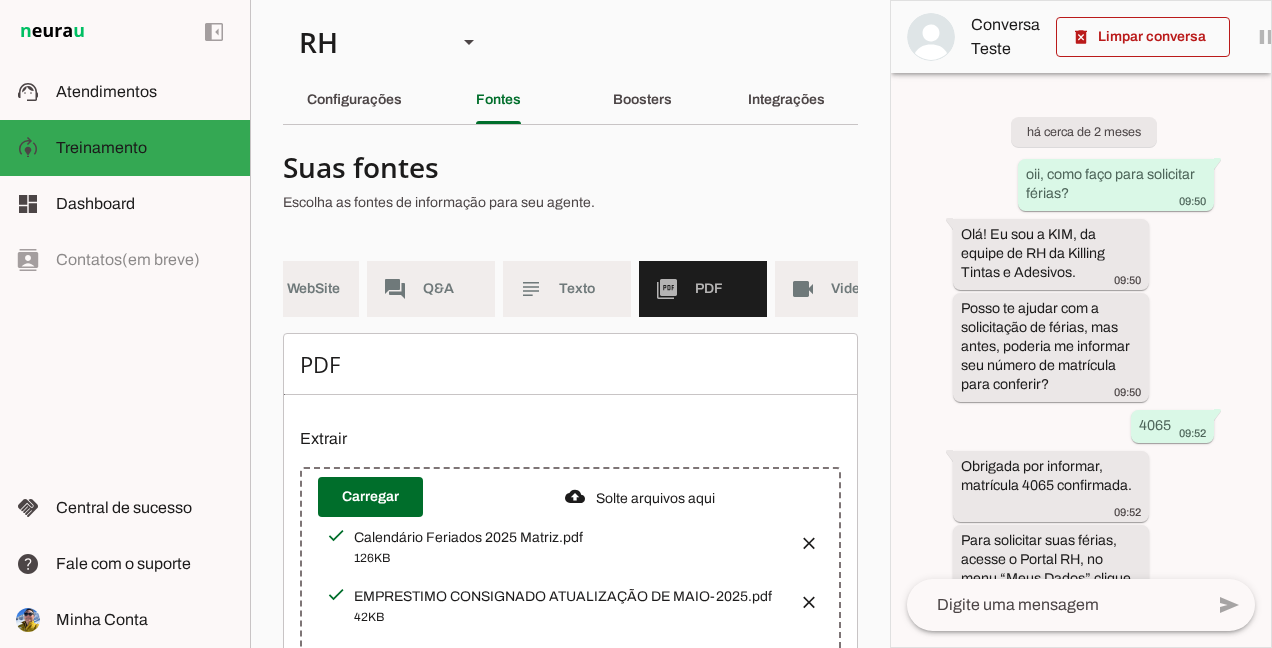 scroll, scrollTop: 0, scrollLeft: 0, axis: both 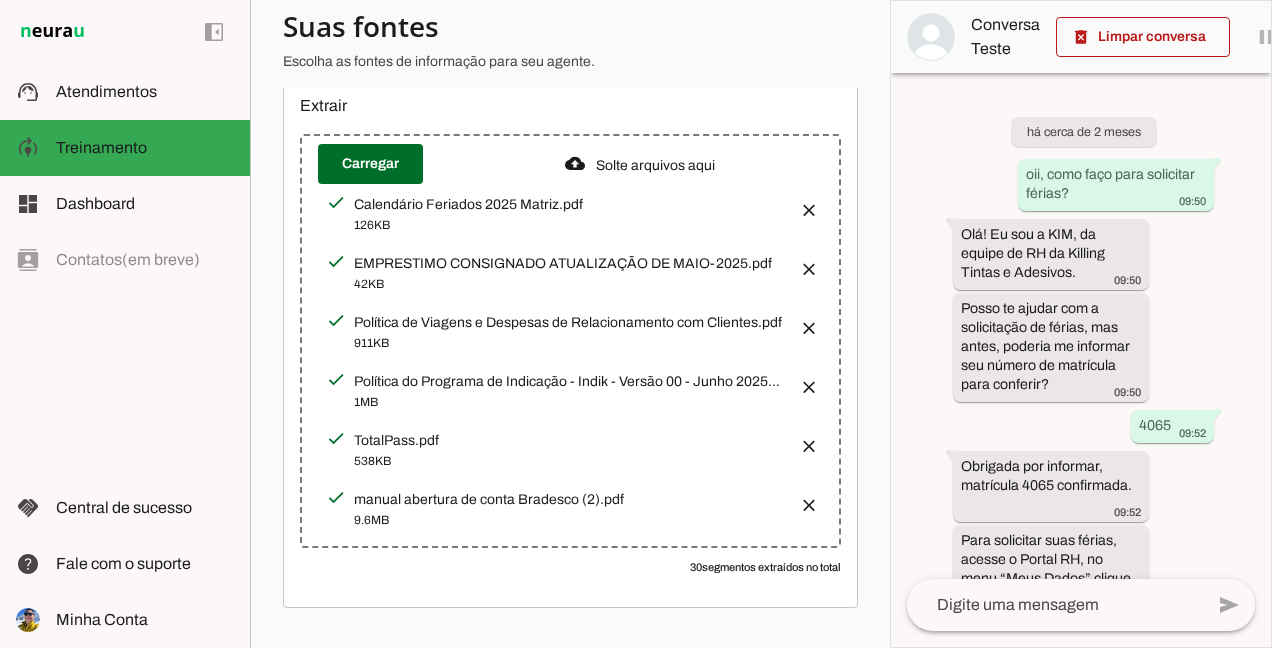 click 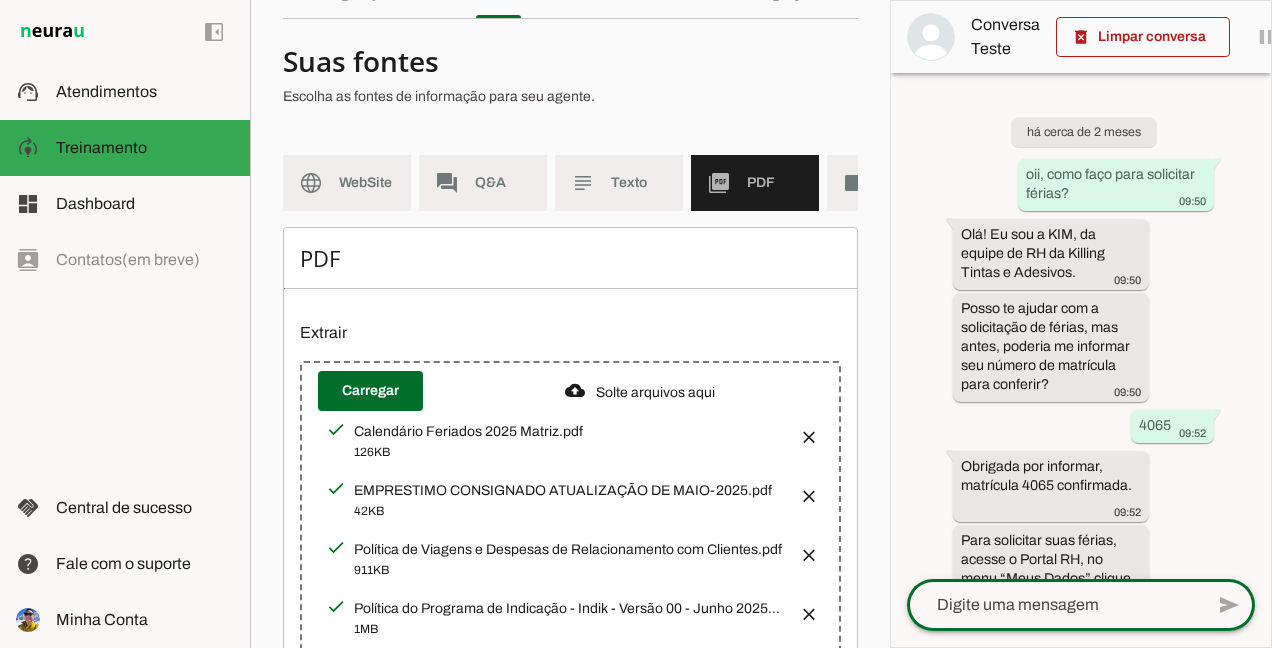 scroll, scrollTop: 45, scrollLeft: 0, axis: vertical 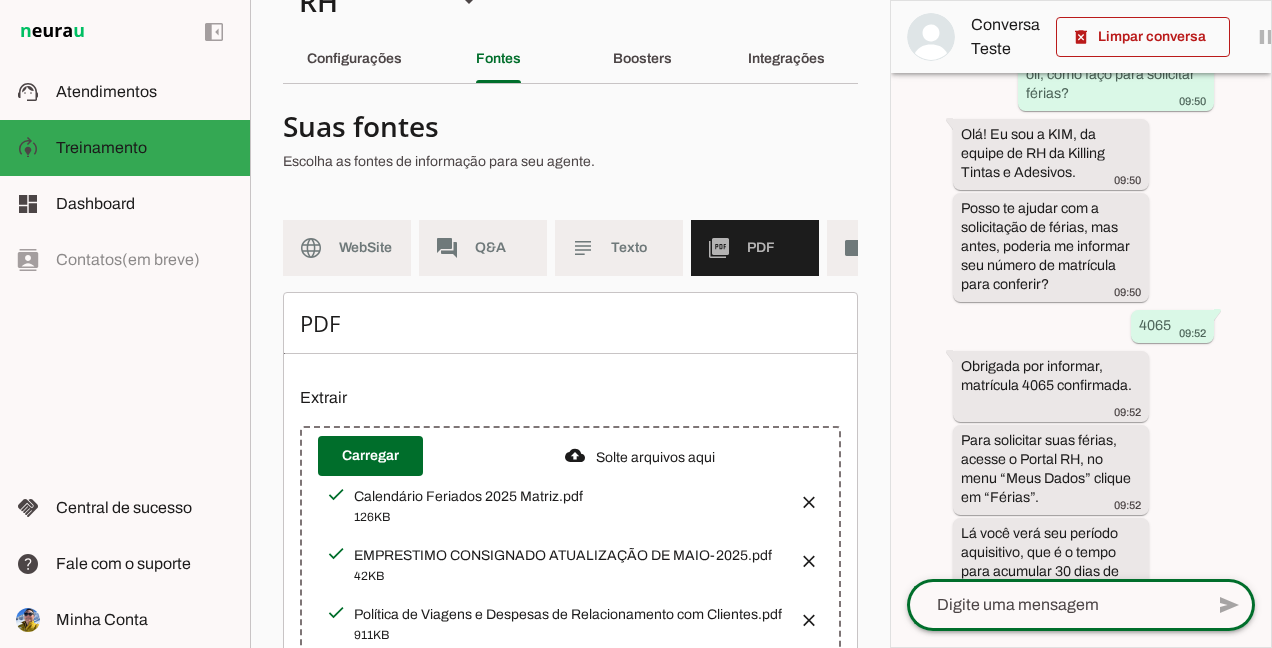 drag, startPoint x: 966, startPoint y: 610, endPoint x: 974, endPoint y: 602, distance: 11.313708 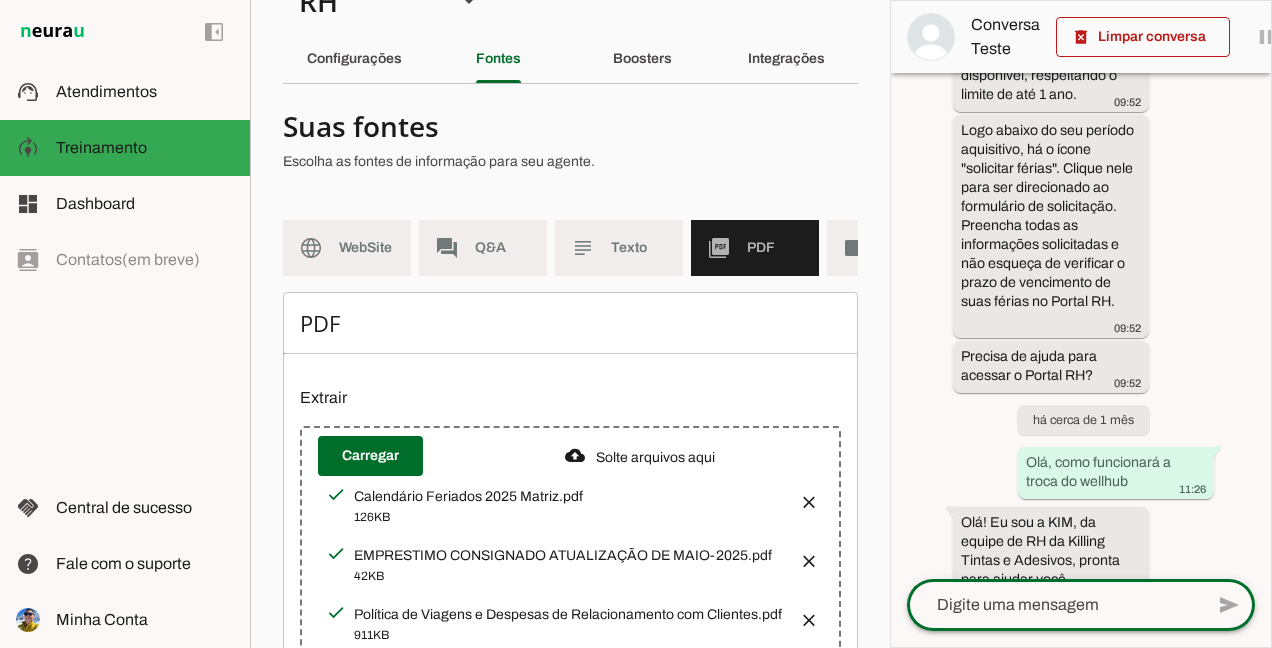 scroll, scrollTop: 773, scrollLeft: 0, axis: vertical 